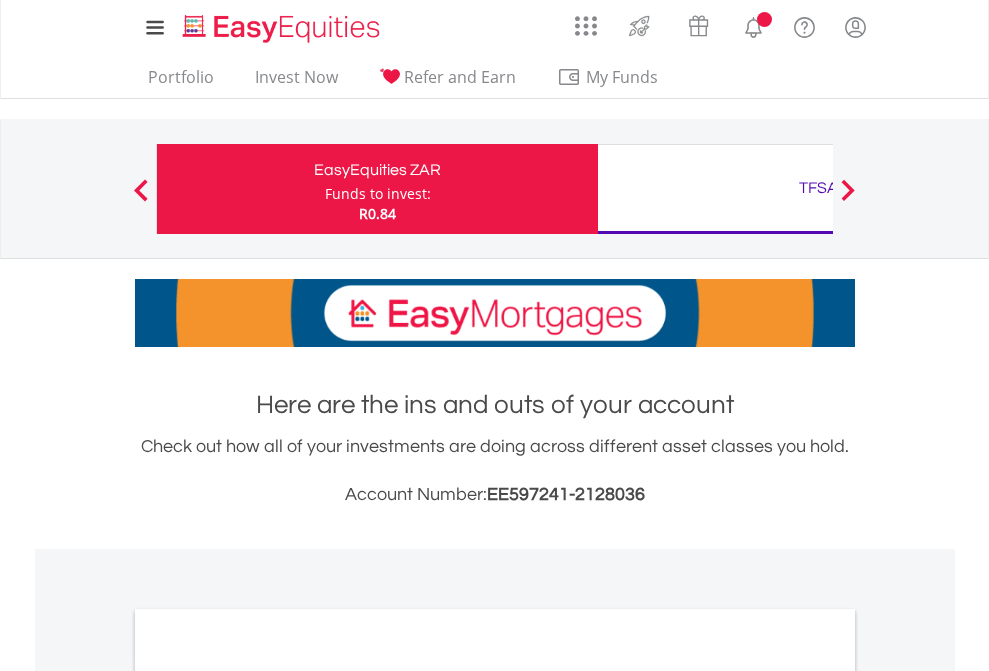 scroll, scrollTop: 0, scrollLeft: 0, axis: both 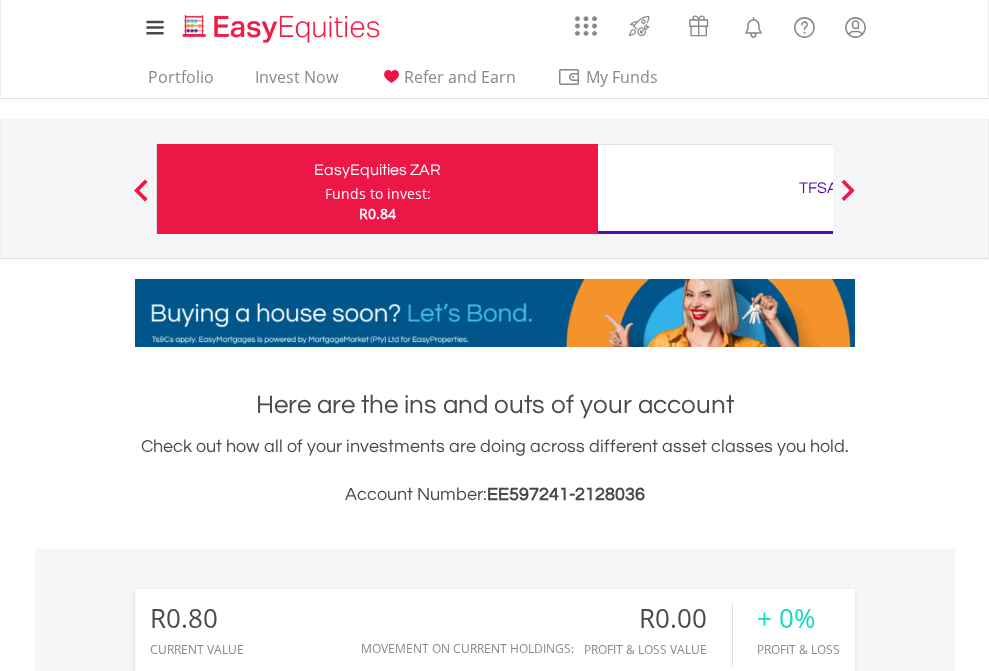click on "Funds to invest:" at bounding box center (378, 194) 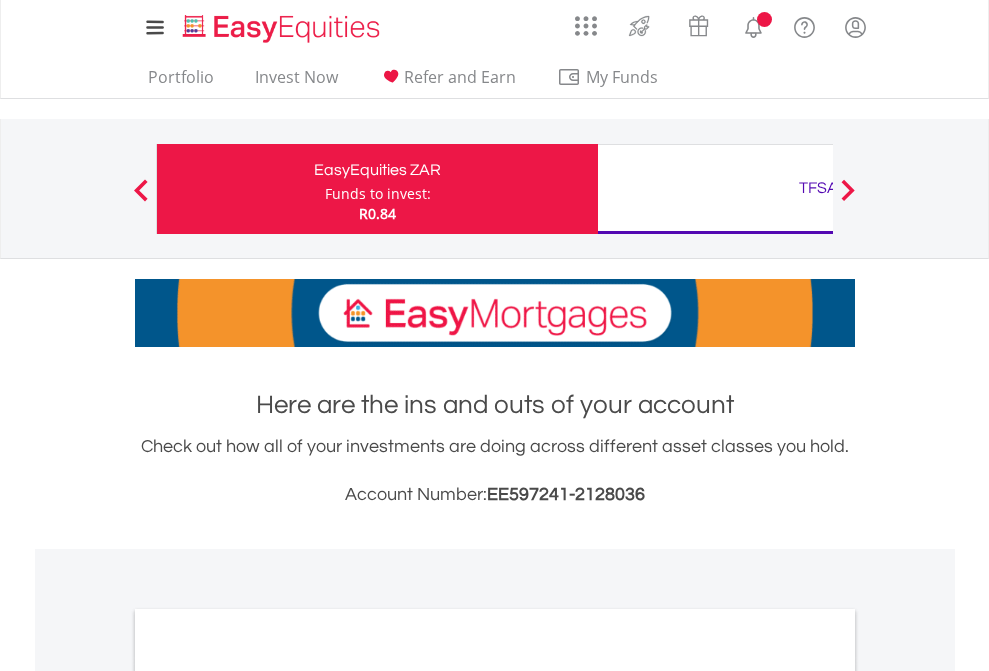 scroll, scrollTop: 0, scrollLeft: 0, axis: both 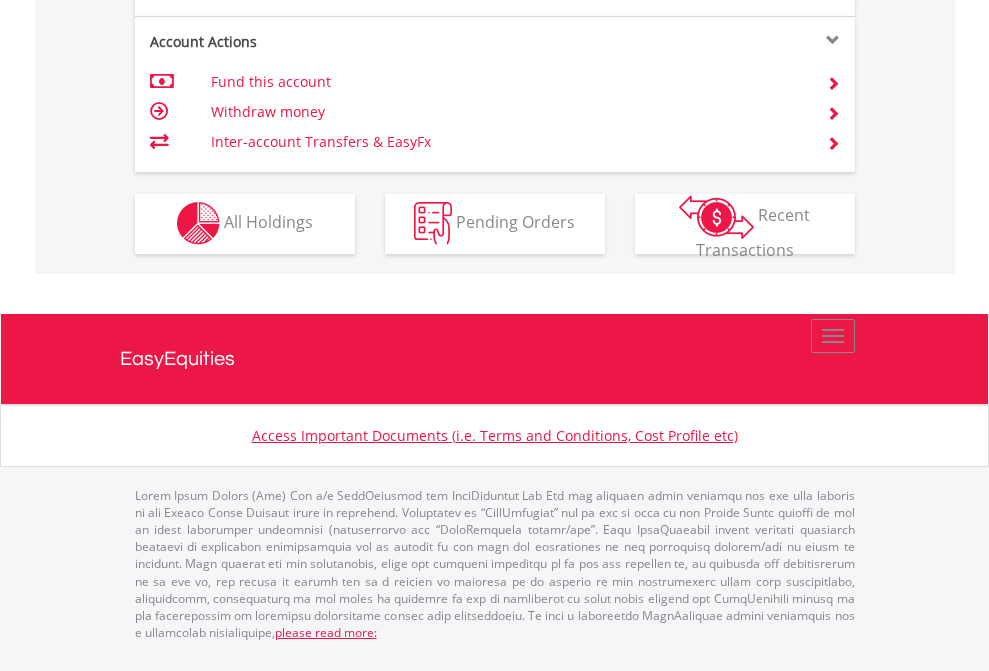 click on "Investment types" at bounding box center [706, -353] 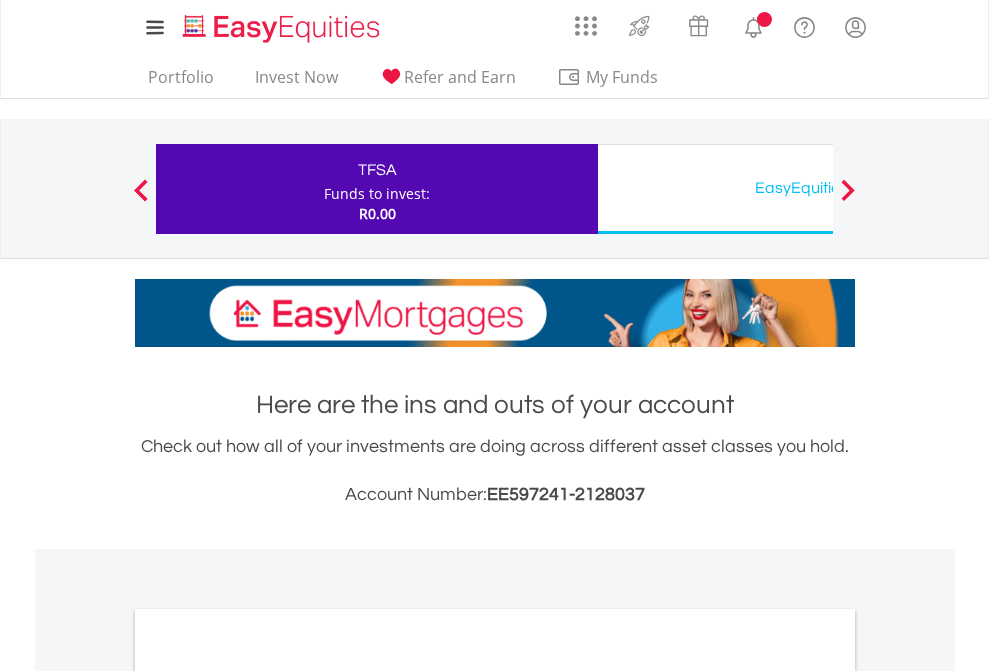 scroll, scrollTop: 0, scrollLeft: 0, axis: both 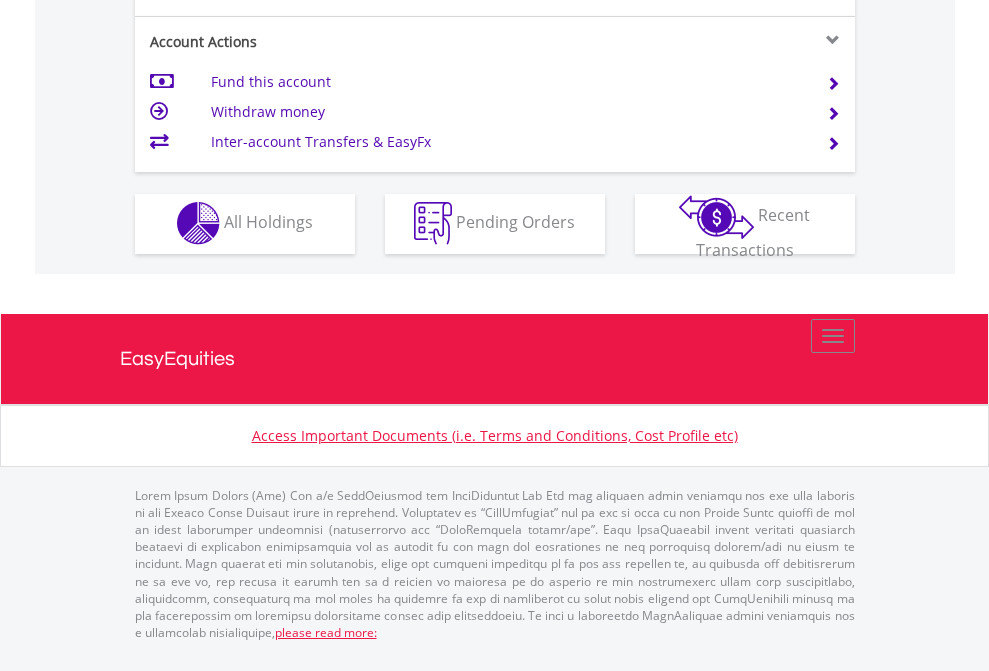 click on "Investment types" at bounding box center (706, -353) 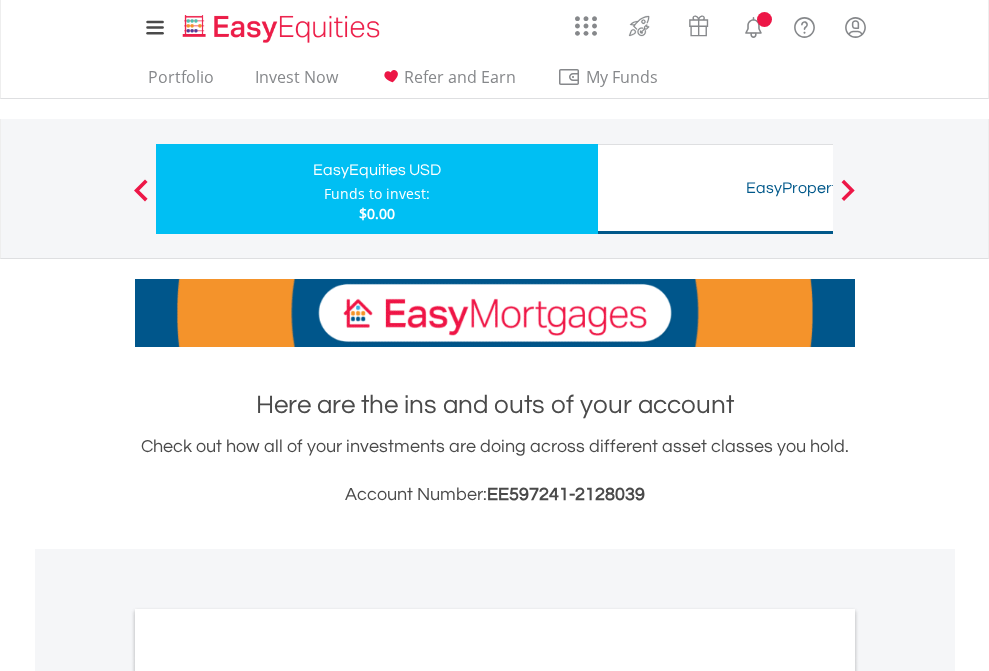 scroll, scrollTop: 0, scrollLeft: 0, axis: both 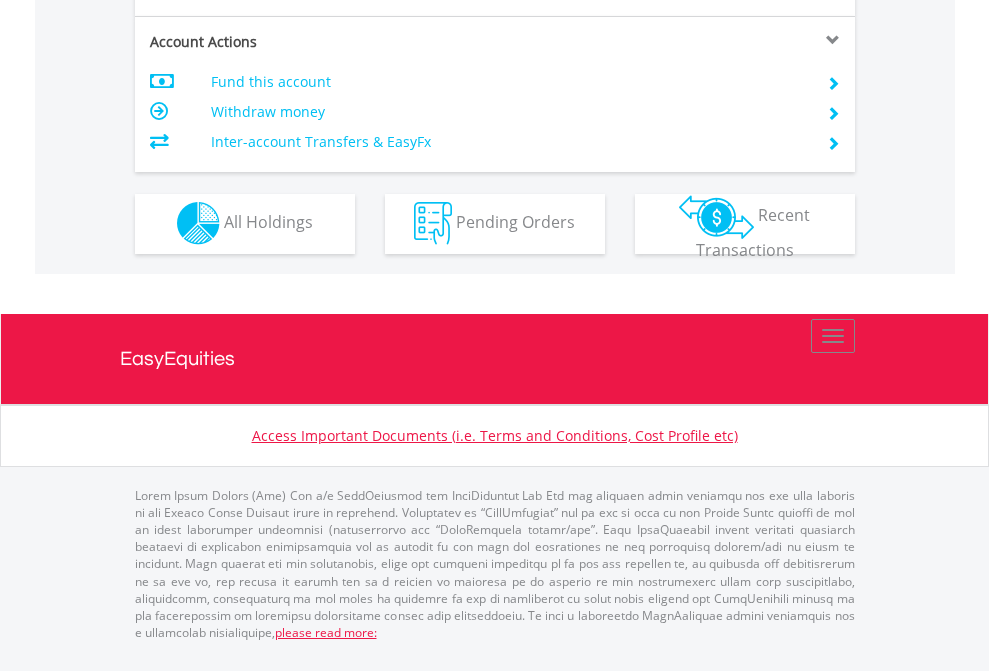 click on "Investment types" at bounding box center (706, -353) 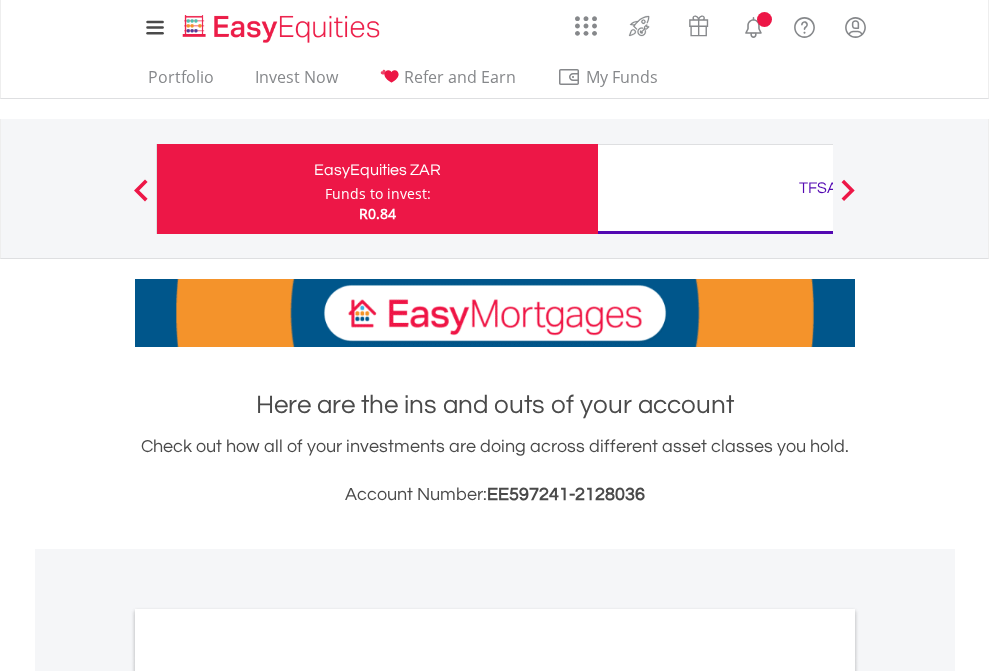 scroll, scrollTop: 0, scrollLeft: 0, axis: both 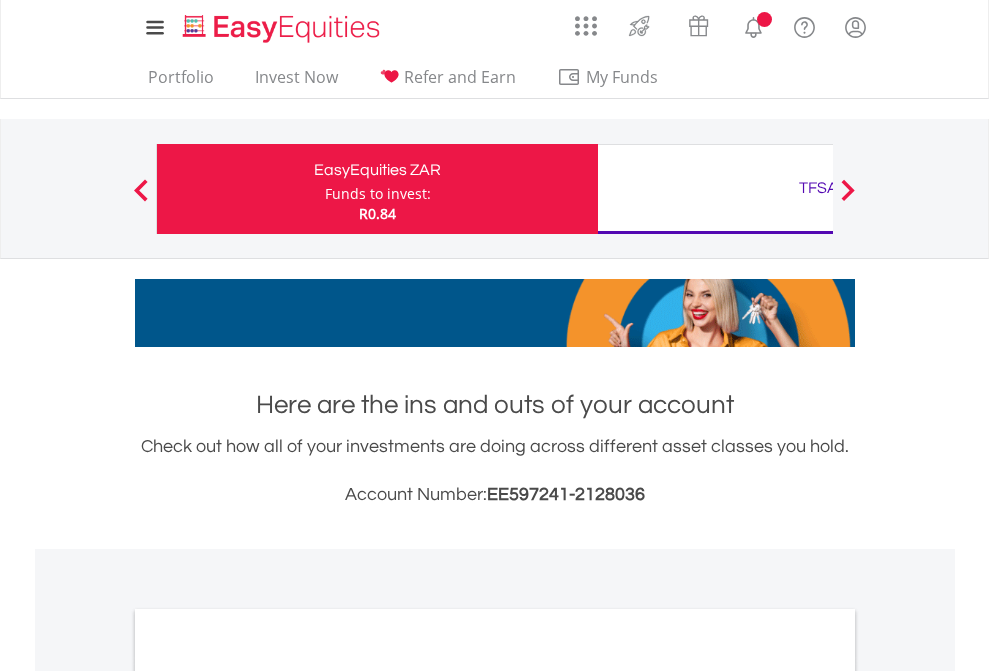 click on "All Holdings" at bounding box center (268, 1096) 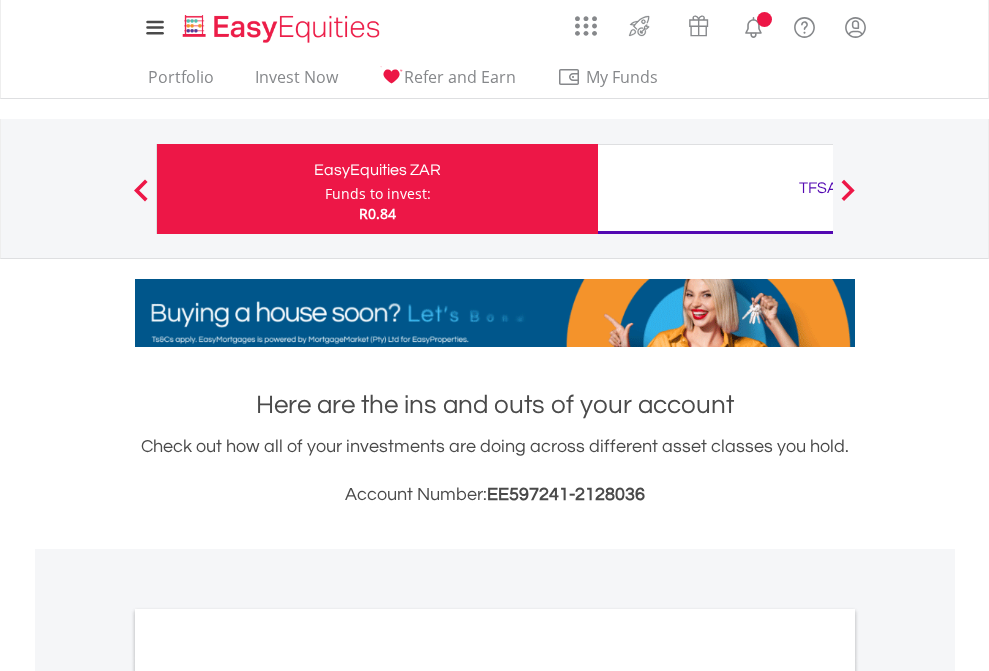 scroll, scrollTop: 1202, scrollLeft: 0, axis: vertical 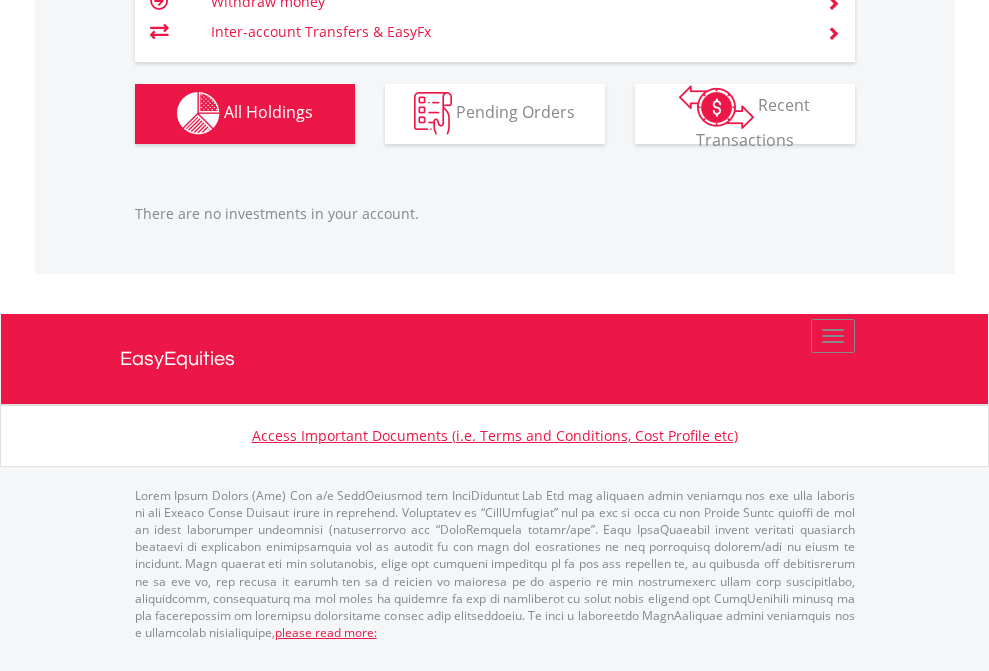 click on "TFSA" at bounding box center [818, -1142] 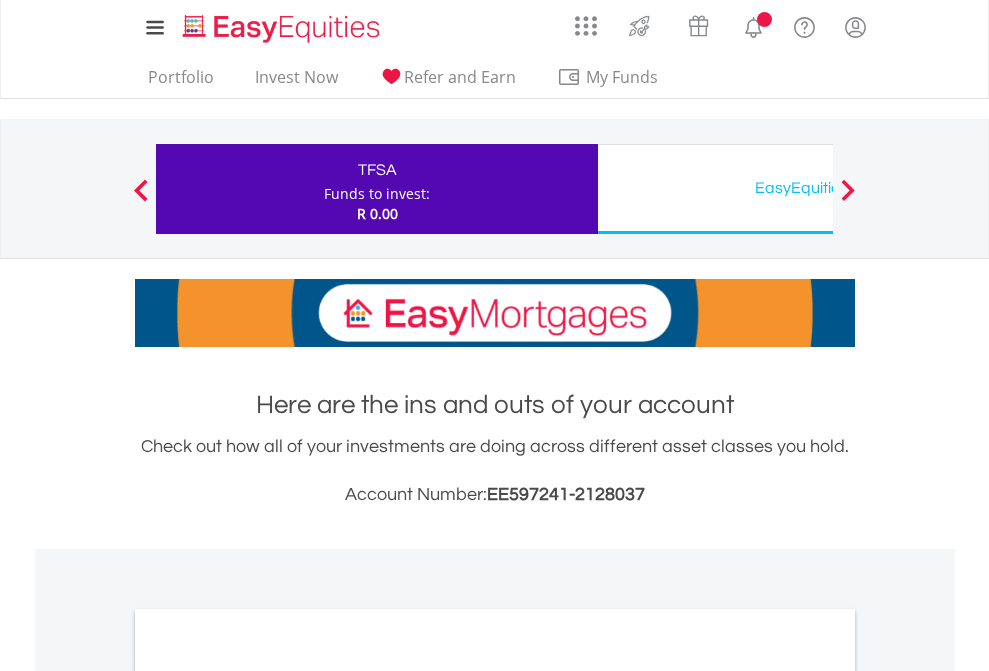 scroll, scrollTop: 0, scrollLeft: 0, axis: both 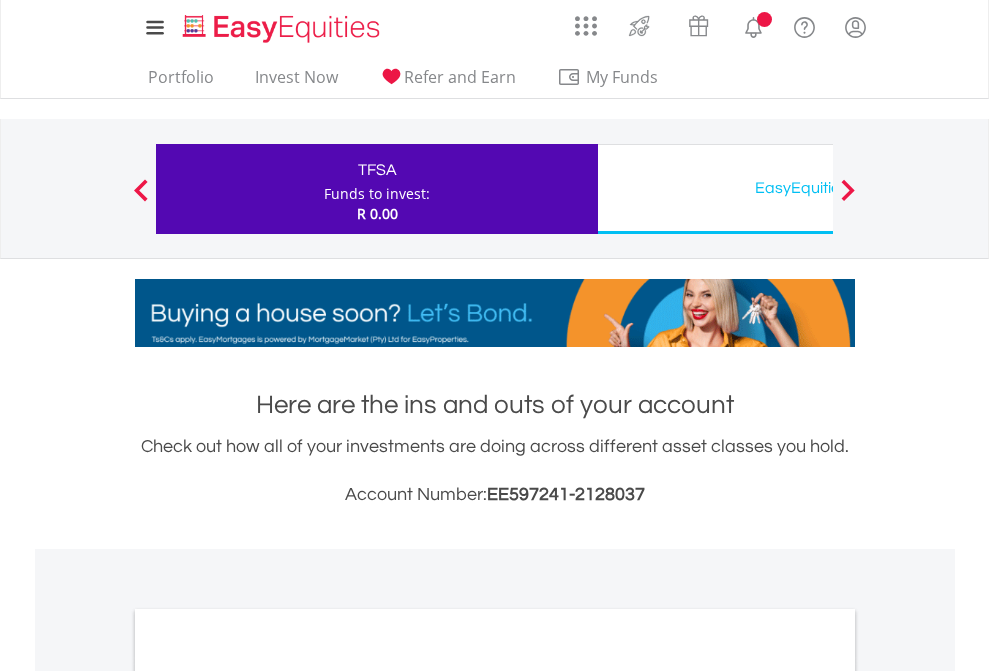 click on "All Holdings" at bounding box center (268, 1096) 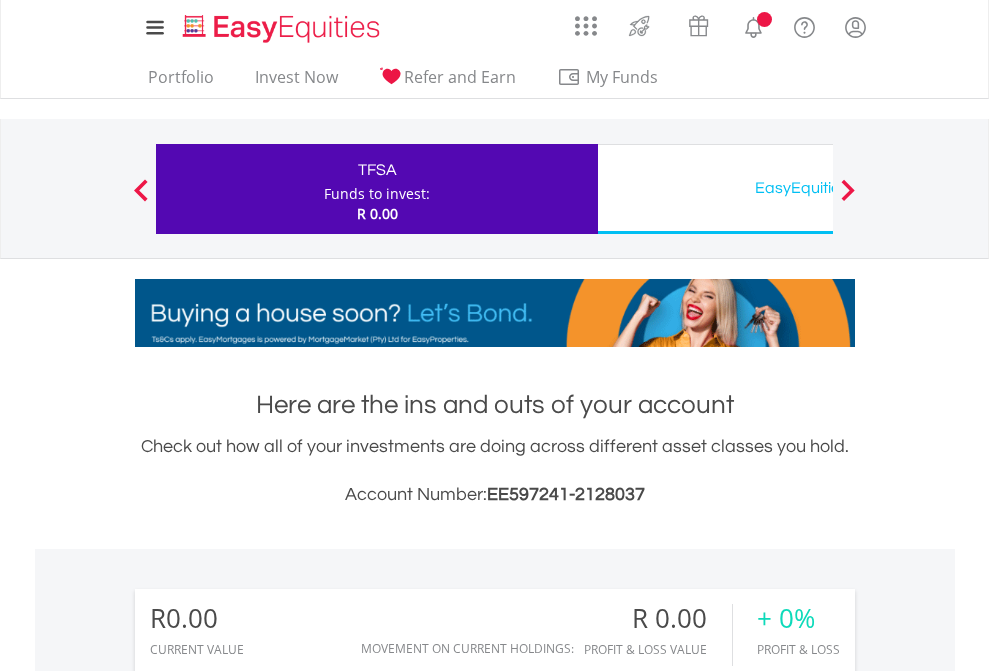 scroll, scrollTop: 1486, scrollLeft: 0, axis: vertical 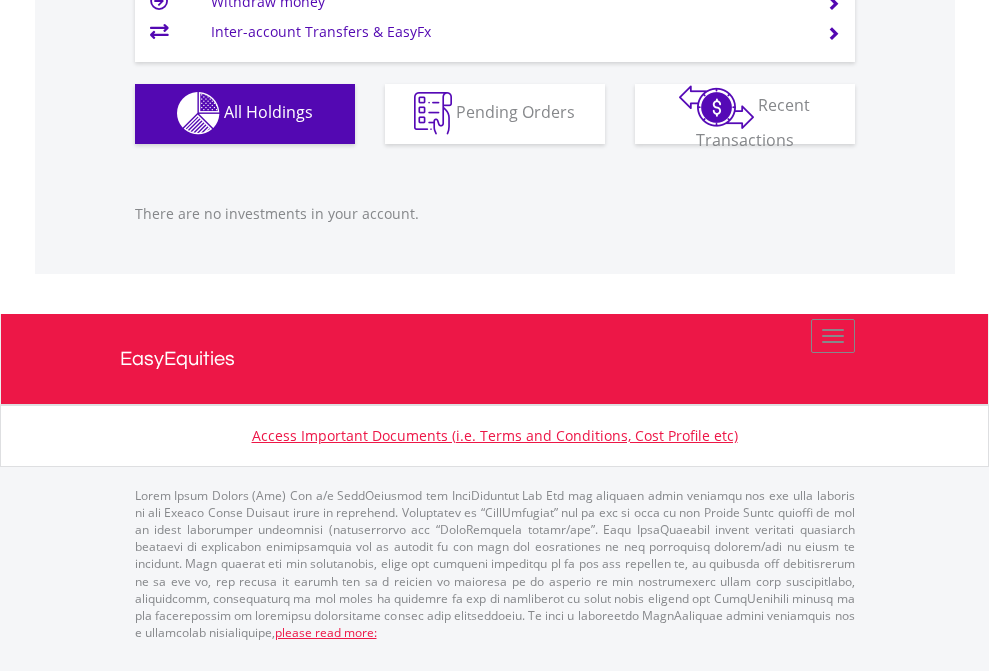 click on "EasyEquities USD" at bounding box center [818, -1142] 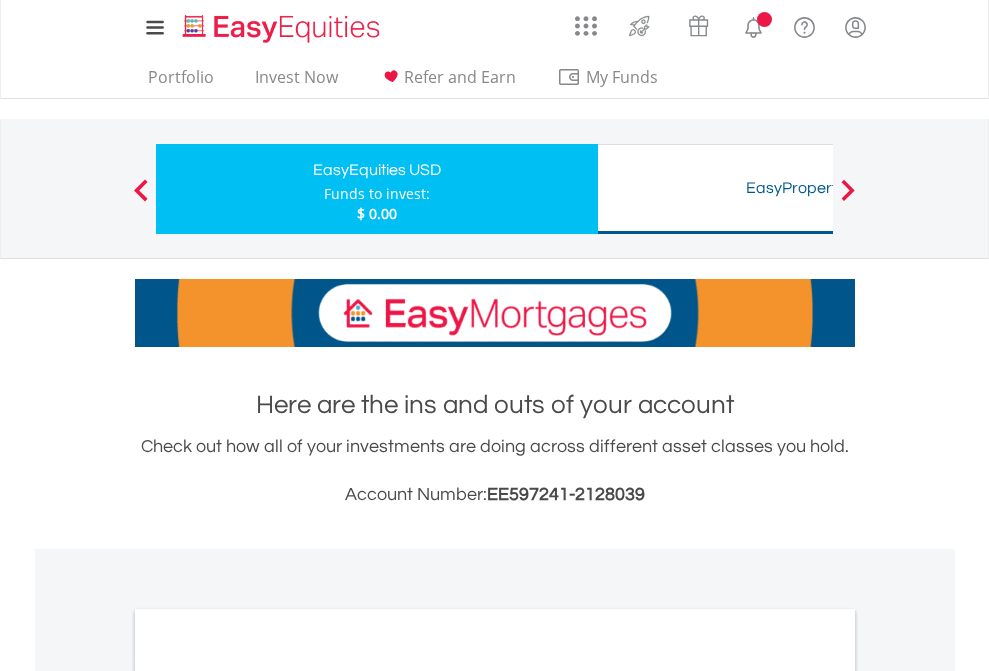 scroll, scrollTop: 0, scrollLeft: 0, axis: both 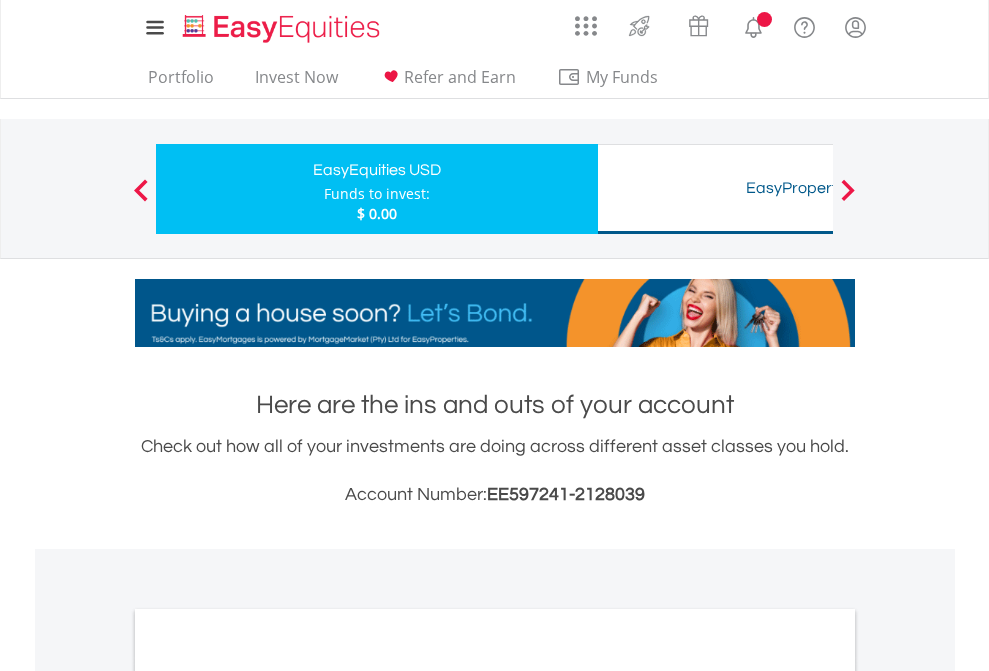click on "All Holdings" at bounding box center [268, 1096] 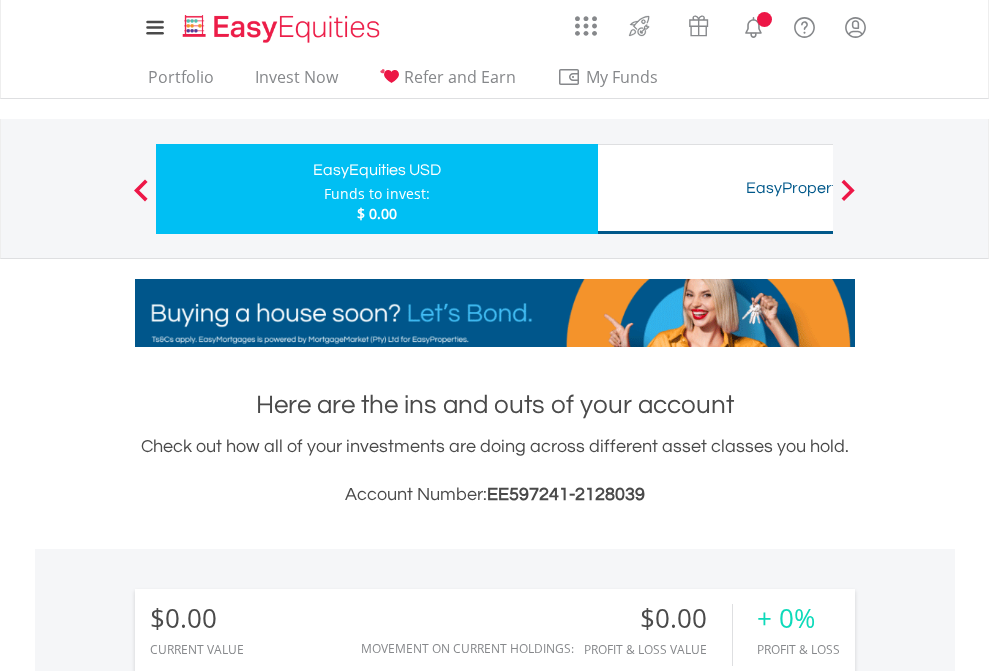 scroll, scrollTop: 1202, scrollLeft: 0, axis: vertical 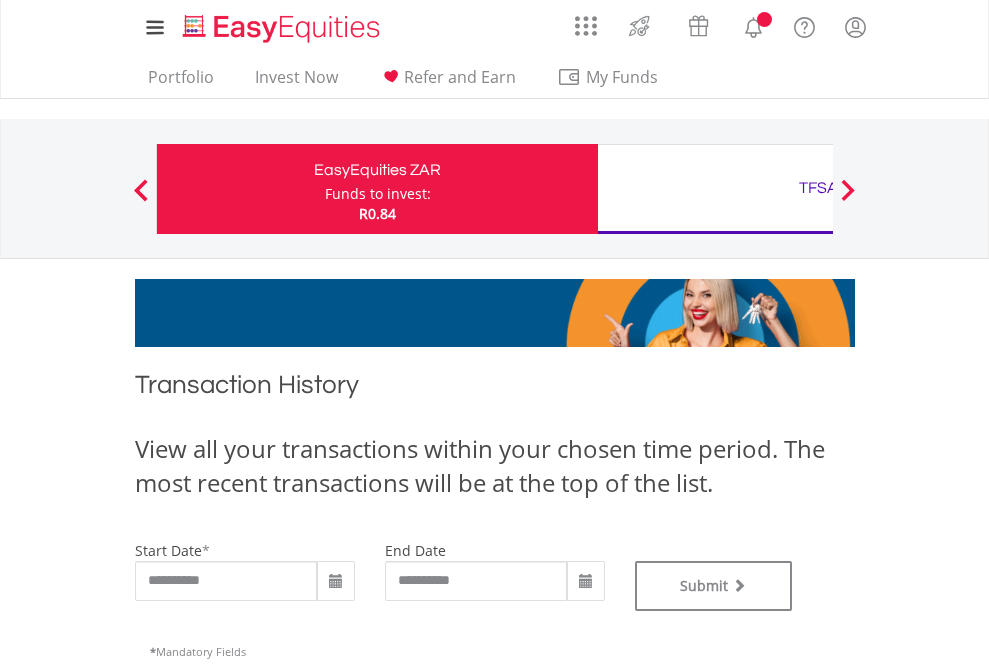 type on "**********" 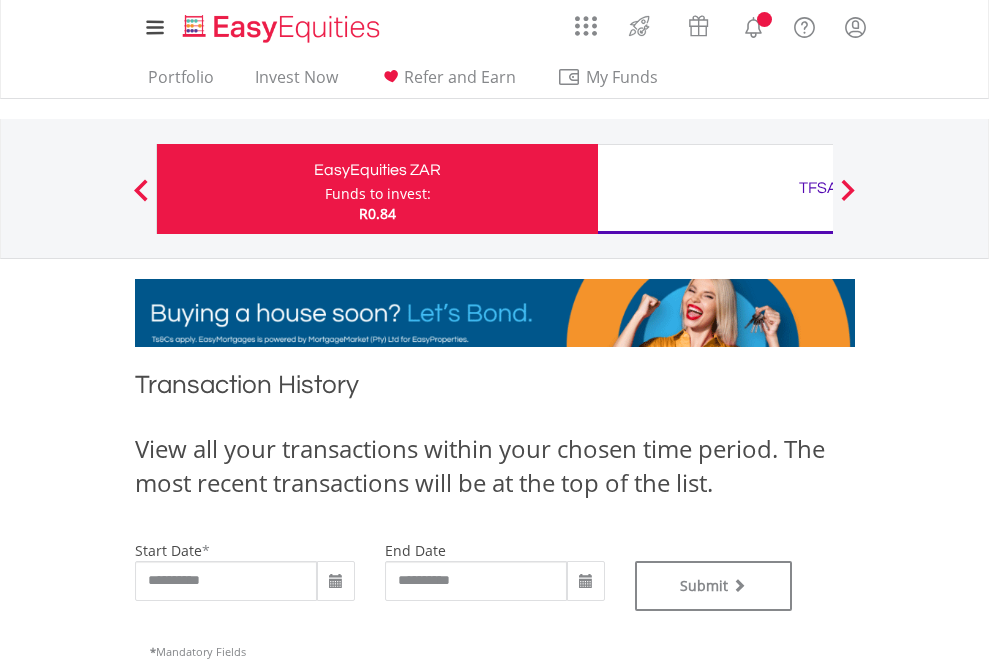 type on "**********" 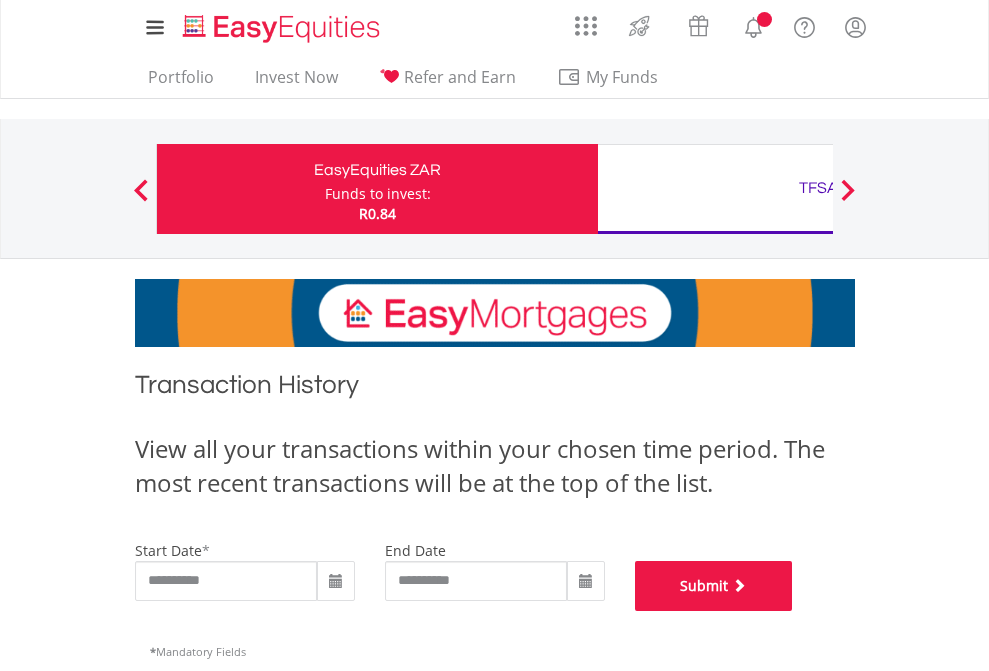 click on "Submit" at bounding box center [714, 586] 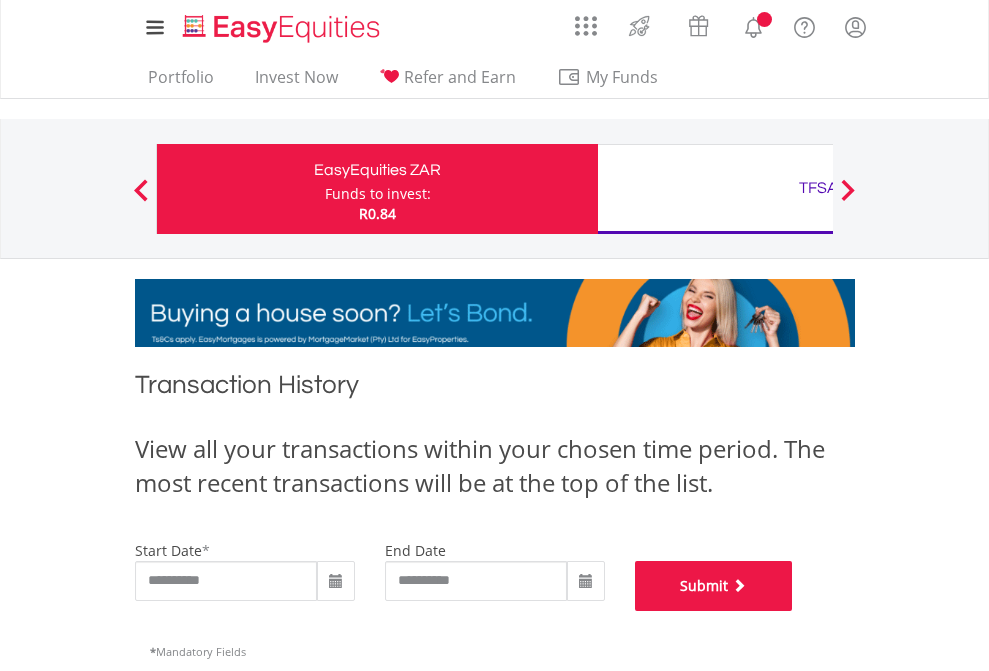 scroll, scrollTop: 811, scrollLeft: 0, axis: vertical 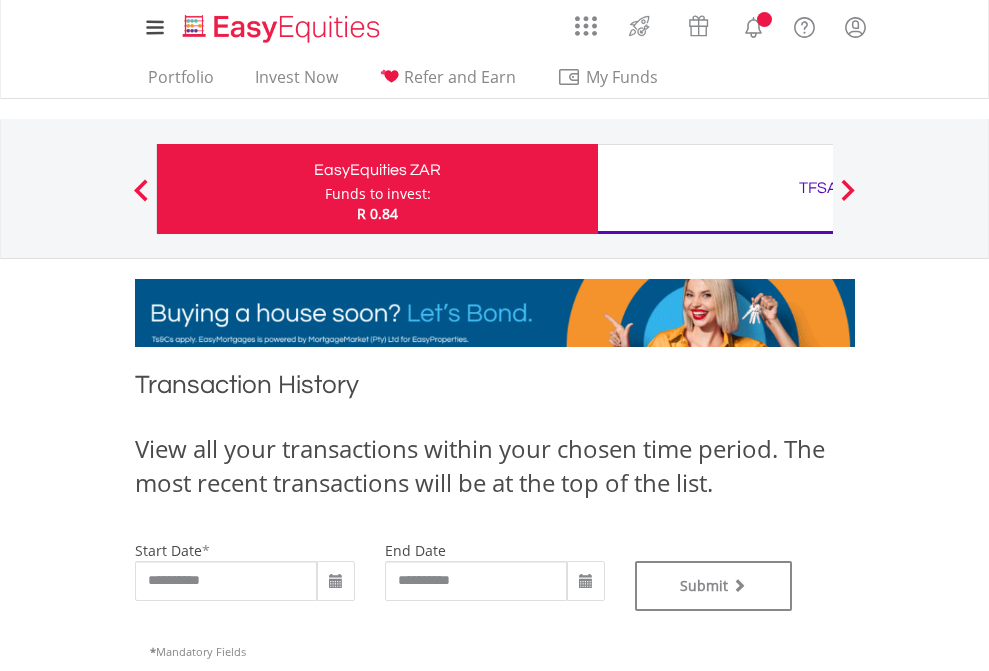 click on "TFSA" at bounding box center [818, 188] 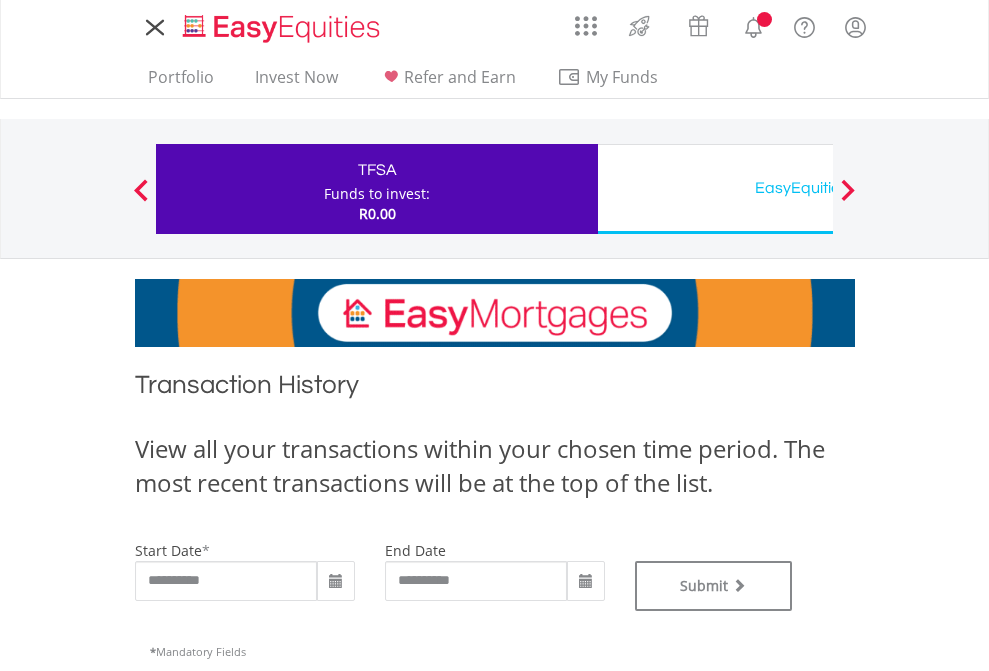 scroll, scrollTop: 0, scrollLeft: 0, axis: both 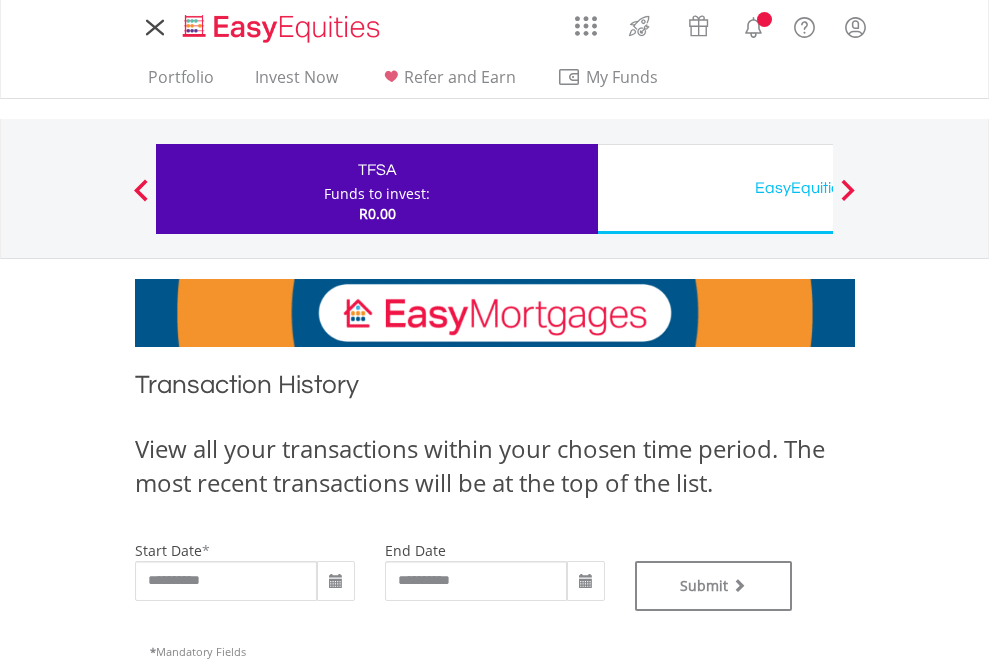 type on "**********" 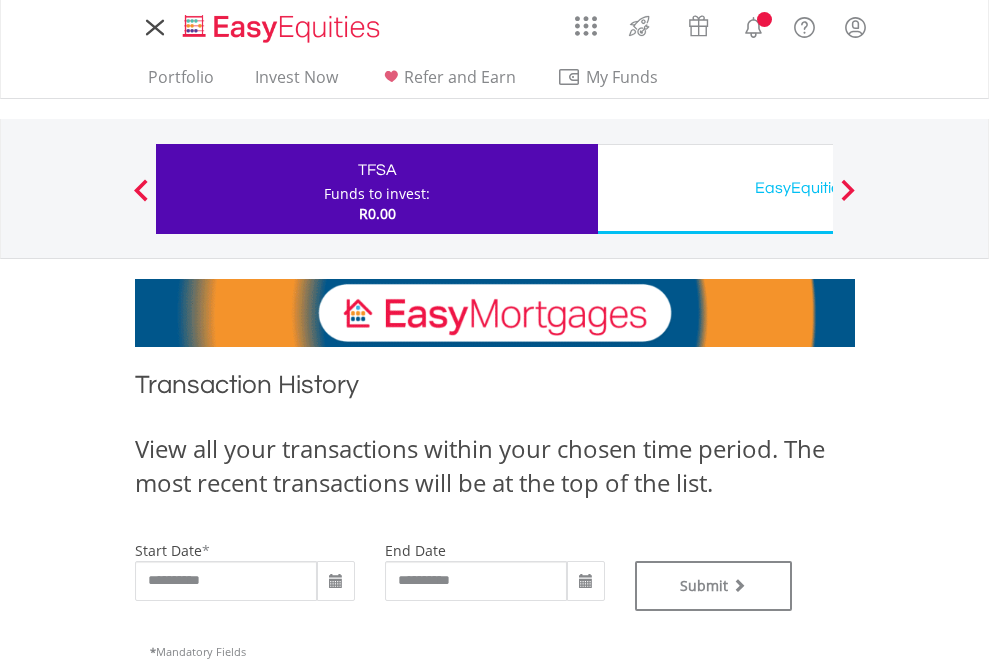 type on "**********" 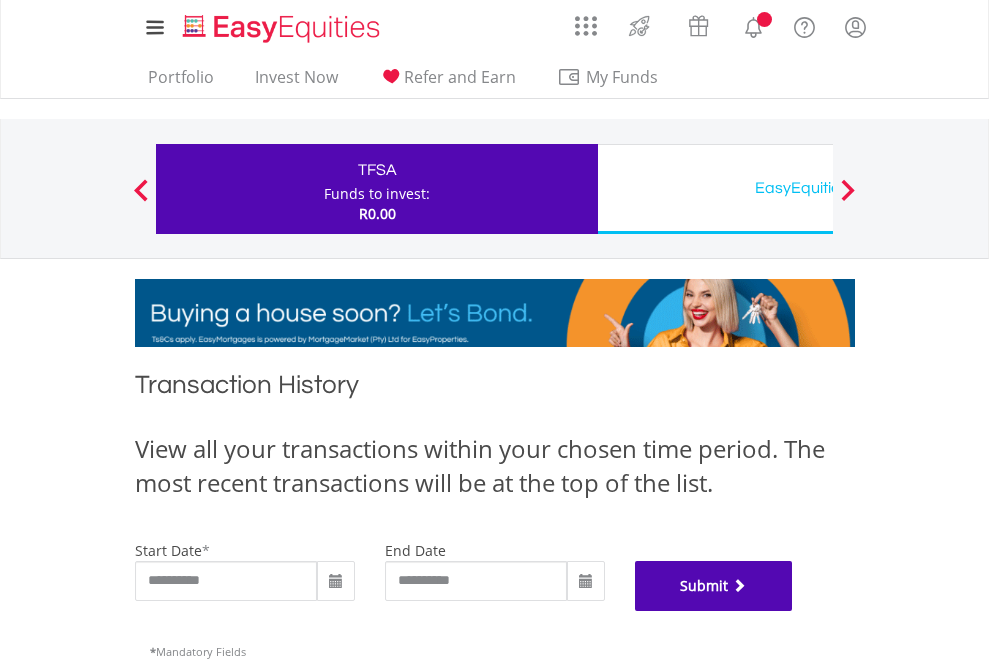 click on "Submit" at bounding box center (714, 586) 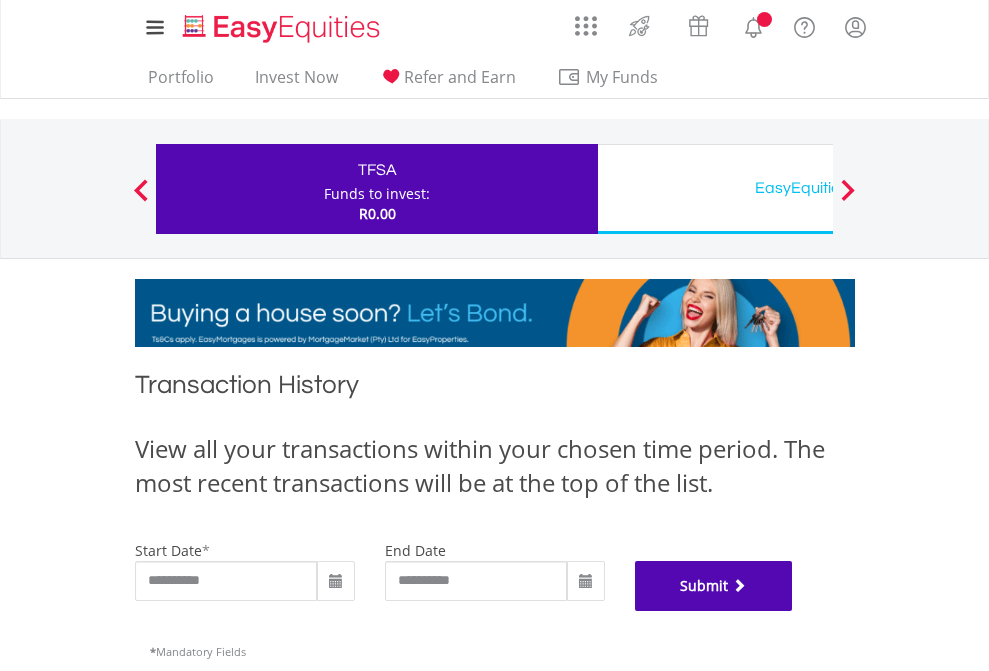 scroll, scrollTop: 811, scrollLeft: 0, axis: vertical 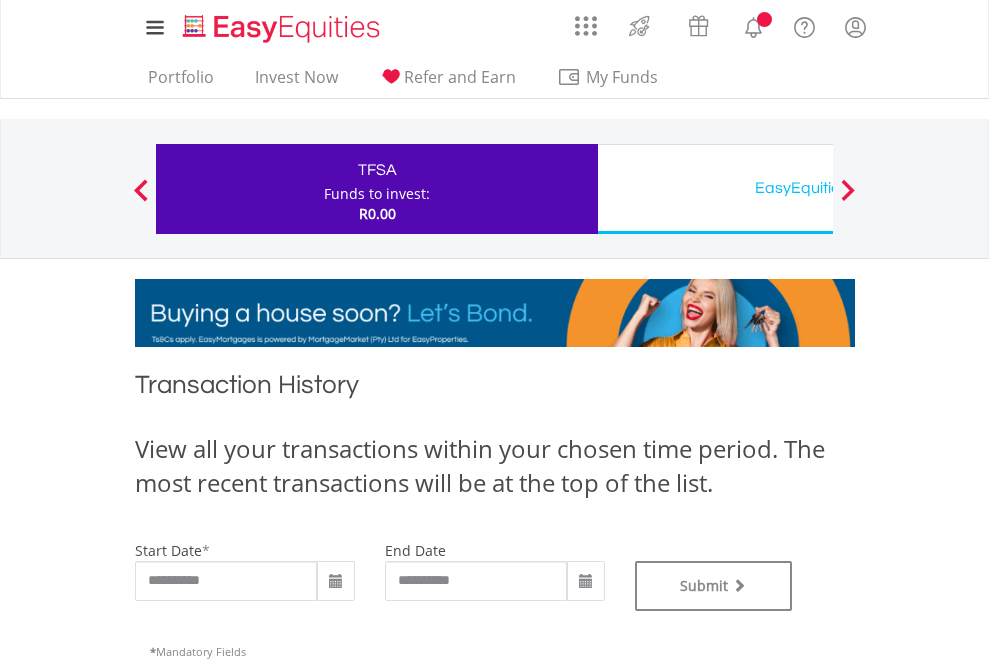click on "EasyEquities USD" at bounding box center (818, 188) 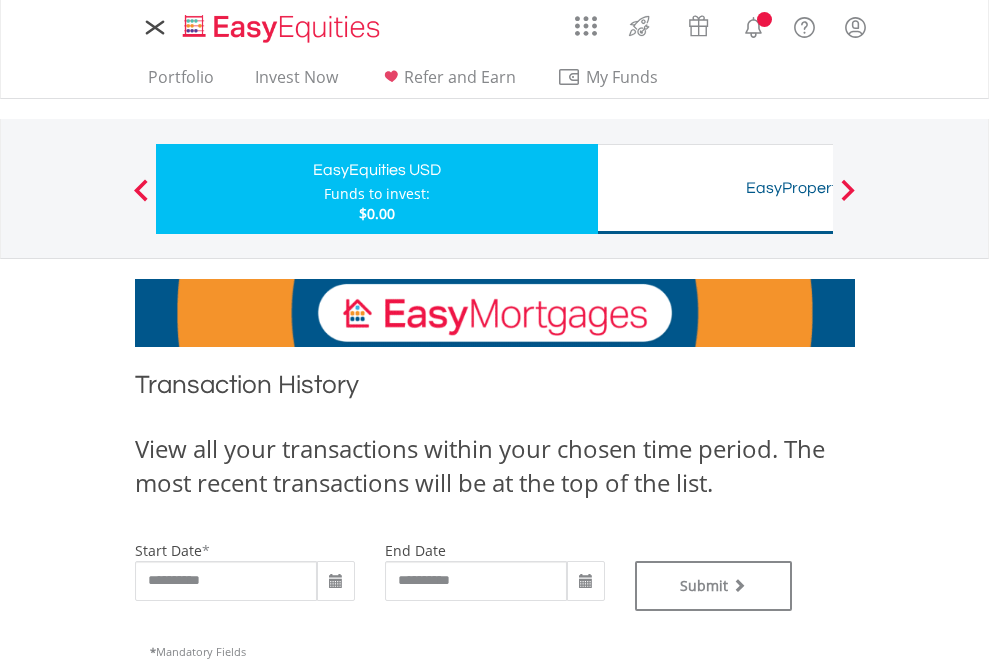 scroll, scrollTop: 0, scrollLeft: 0, axis: both 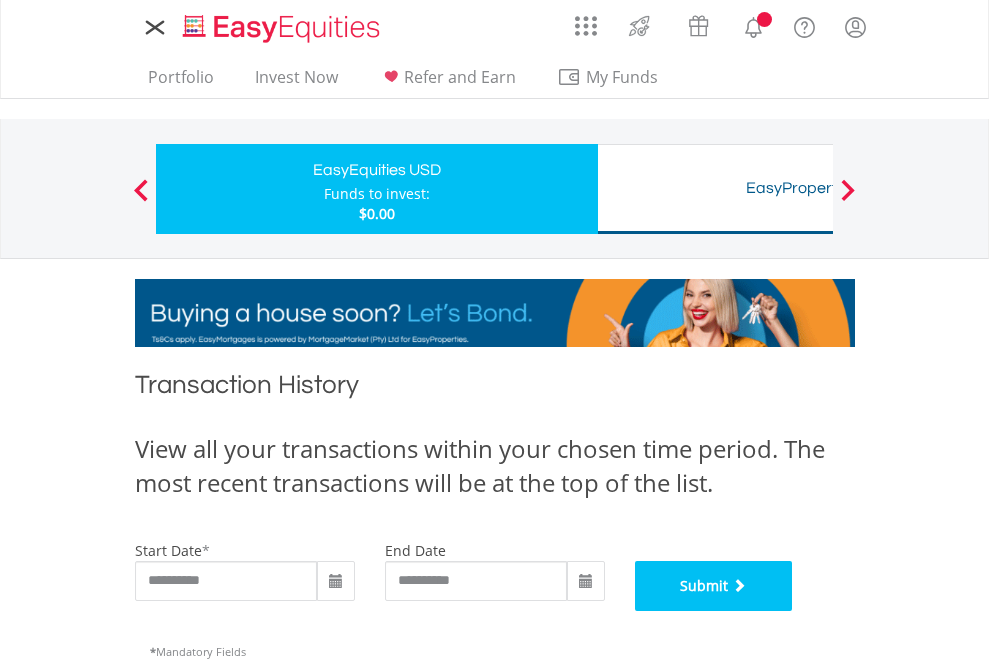 click on "Submit" at bounding box center (714, 586) 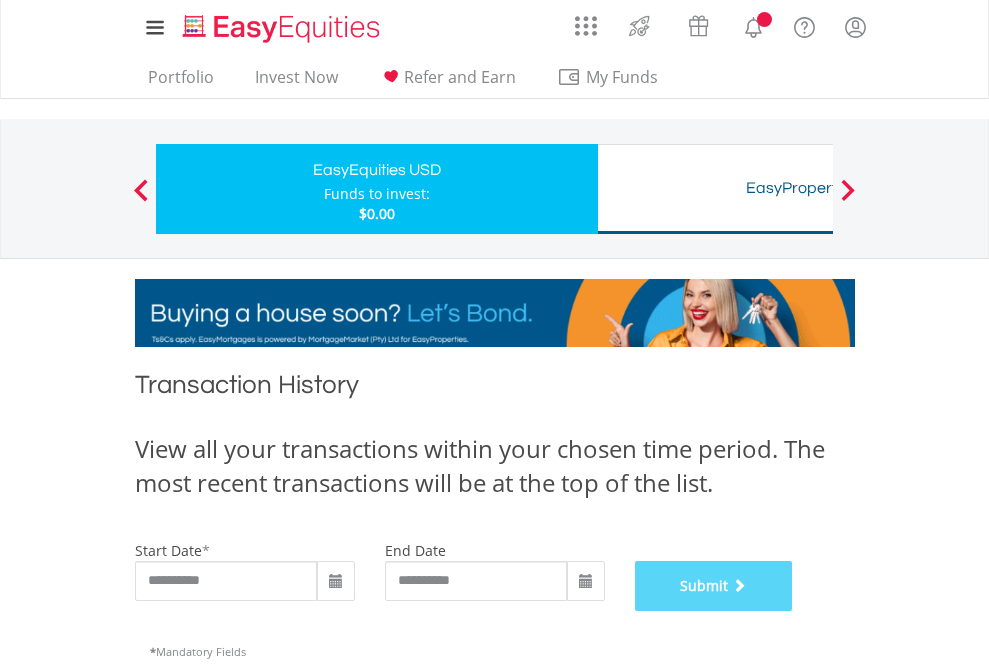 scroll, scrollTop: 811, scrollLeft: 0, axis: vertical 